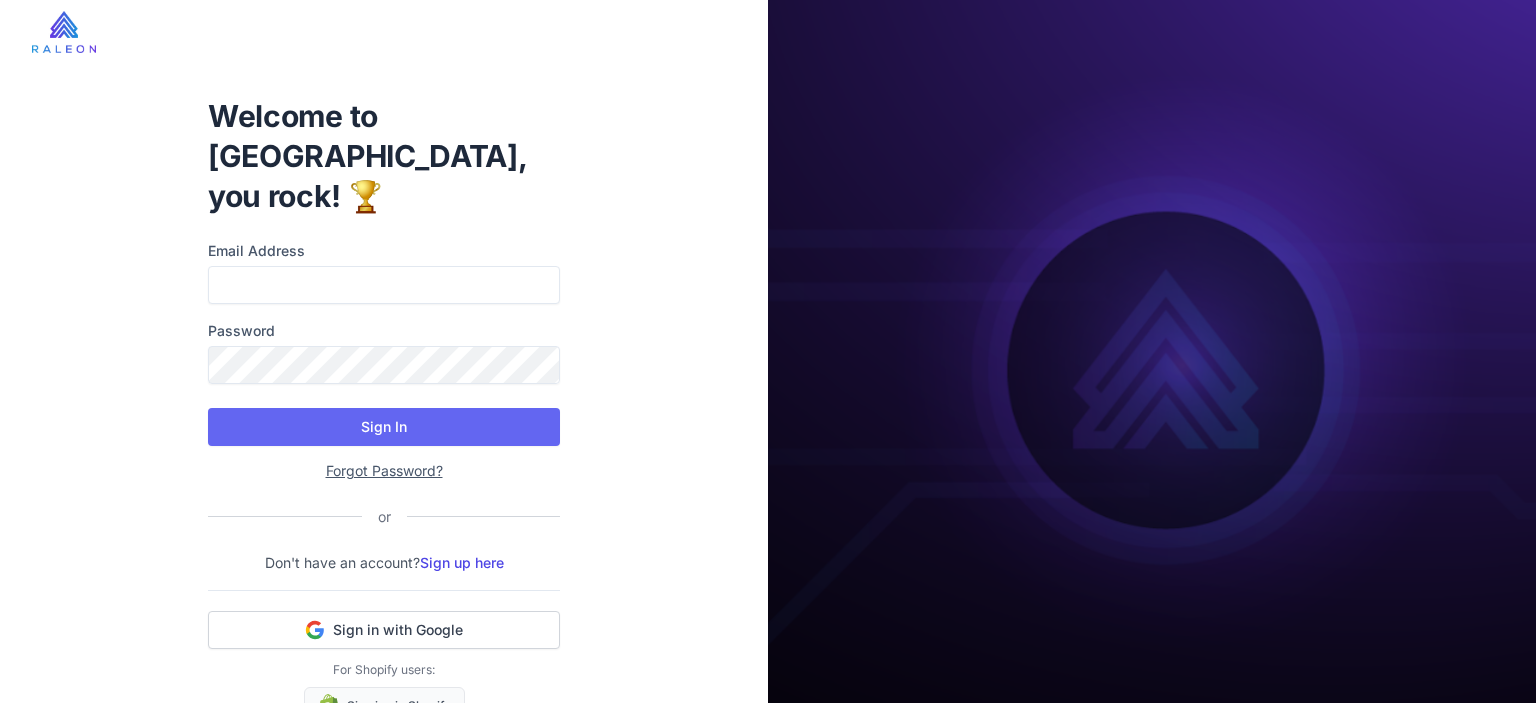 scroll, scrollTop: 0, scrollLeft: 0, axis: both 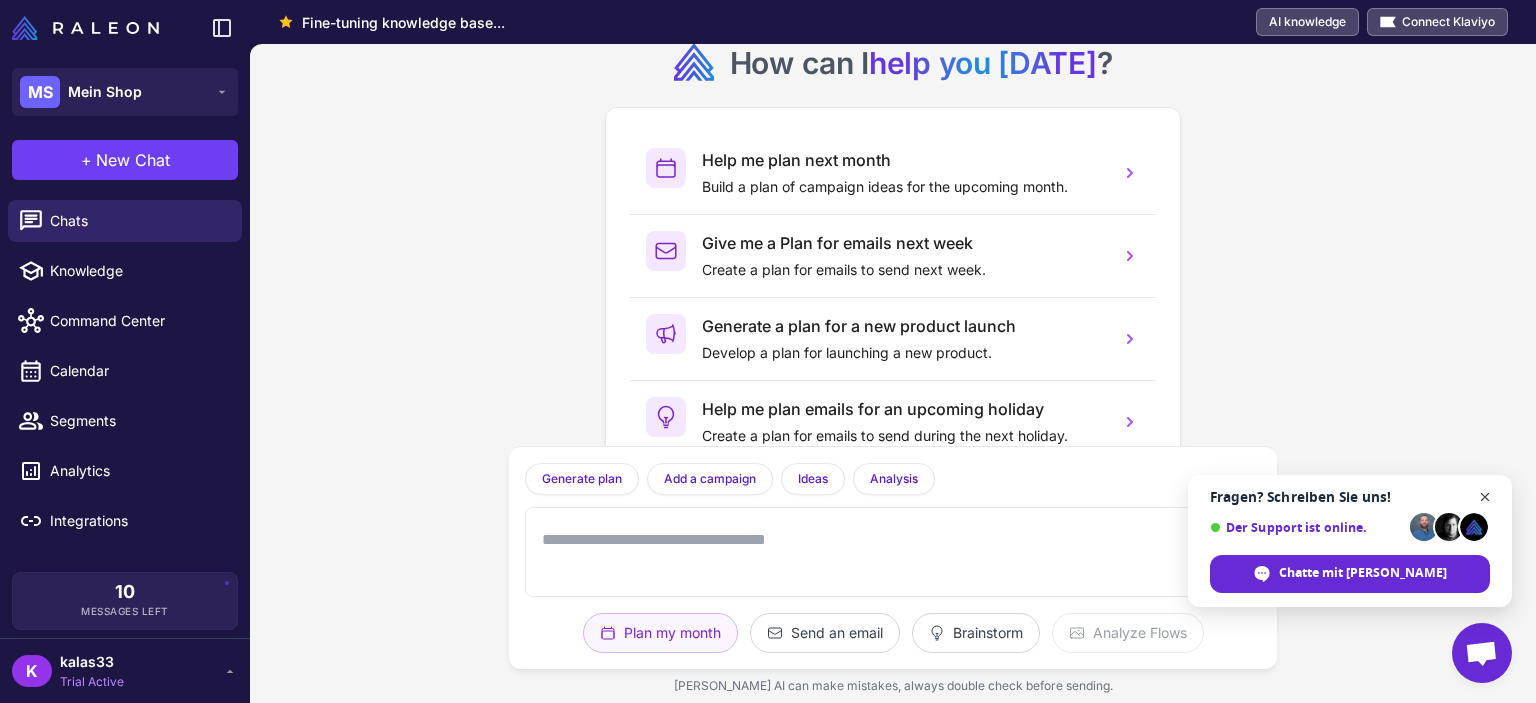 click at bounding box center (1485, 497) 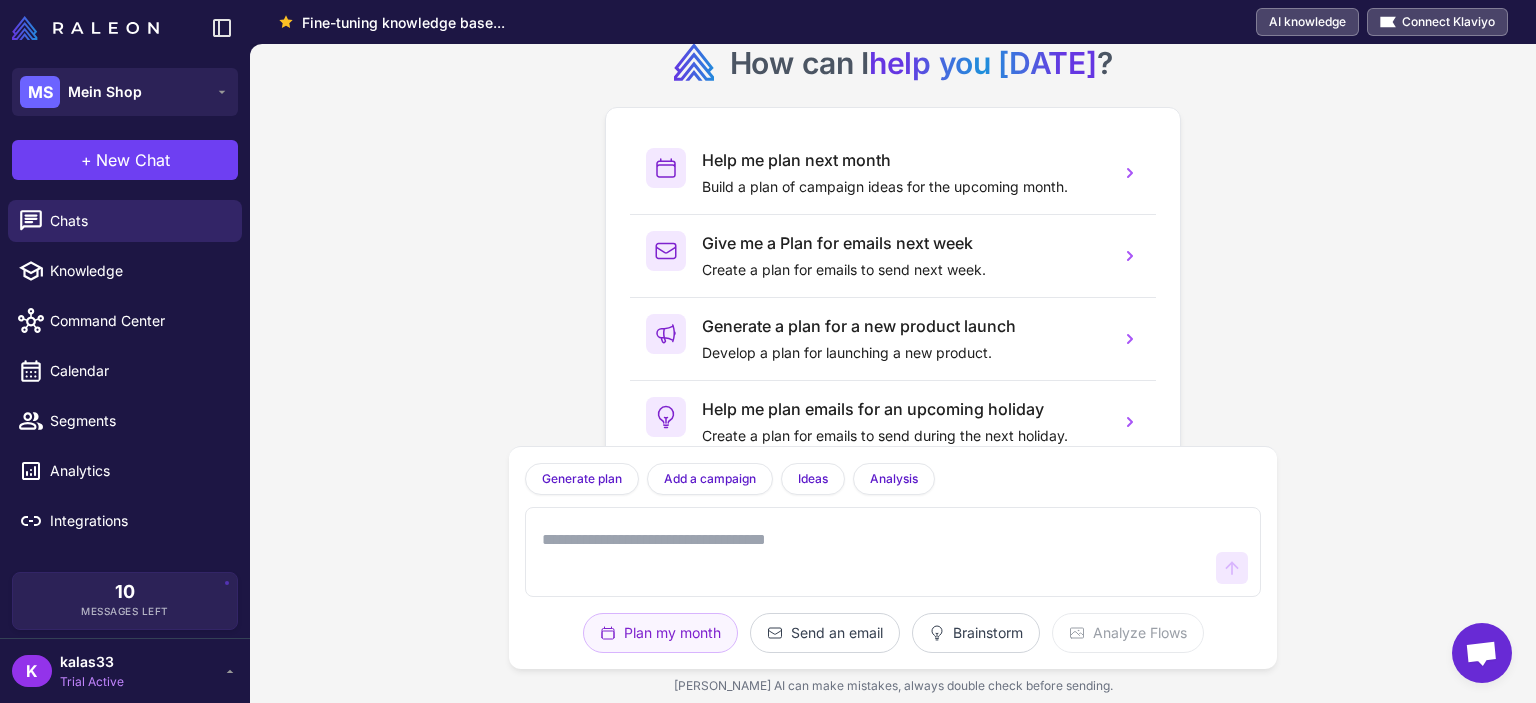 click at bounding box center [125, 28] 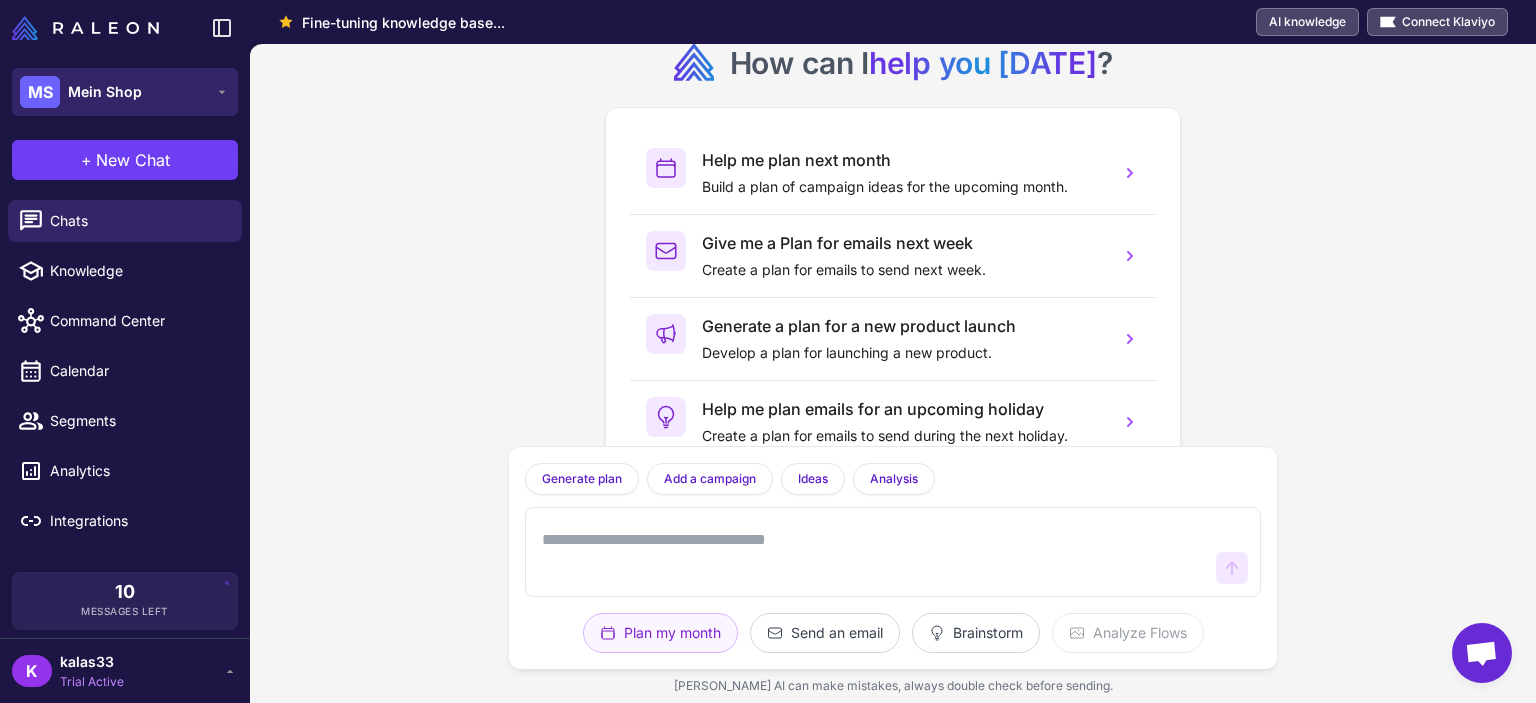 click on "MS Mein Shop" at bounding box center [125, 92] 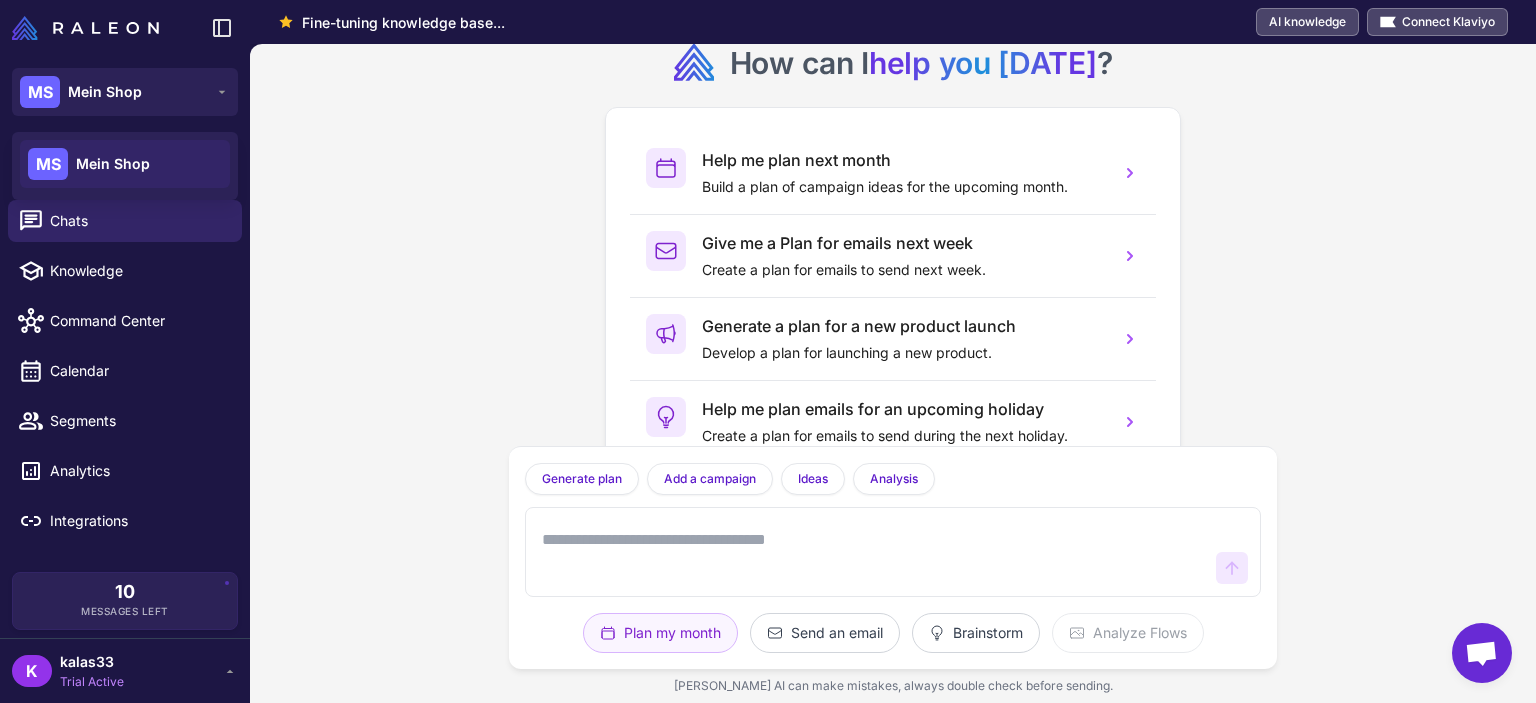 click on "MS Mein Shop" 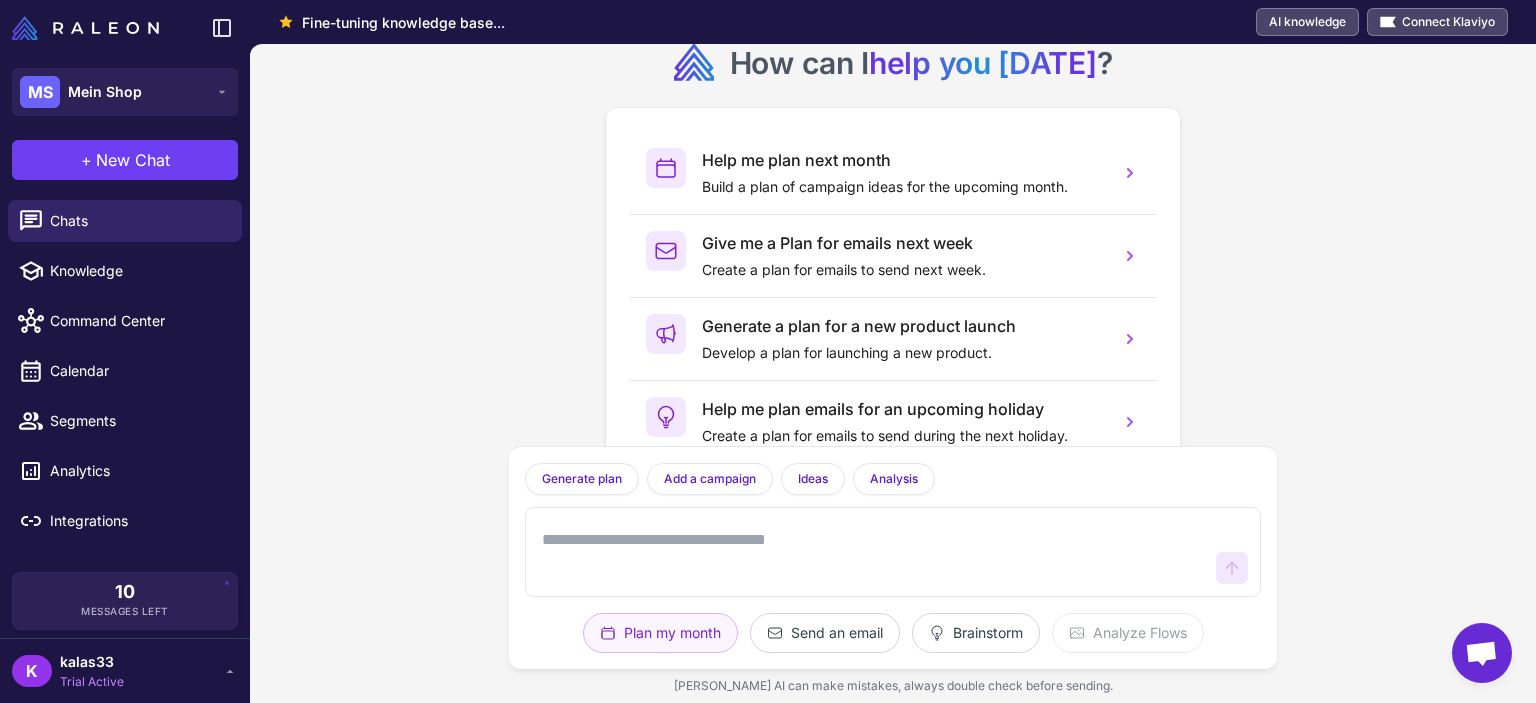 scroll, scrollTop: 64, scrollLeft: 0, axis: vertical 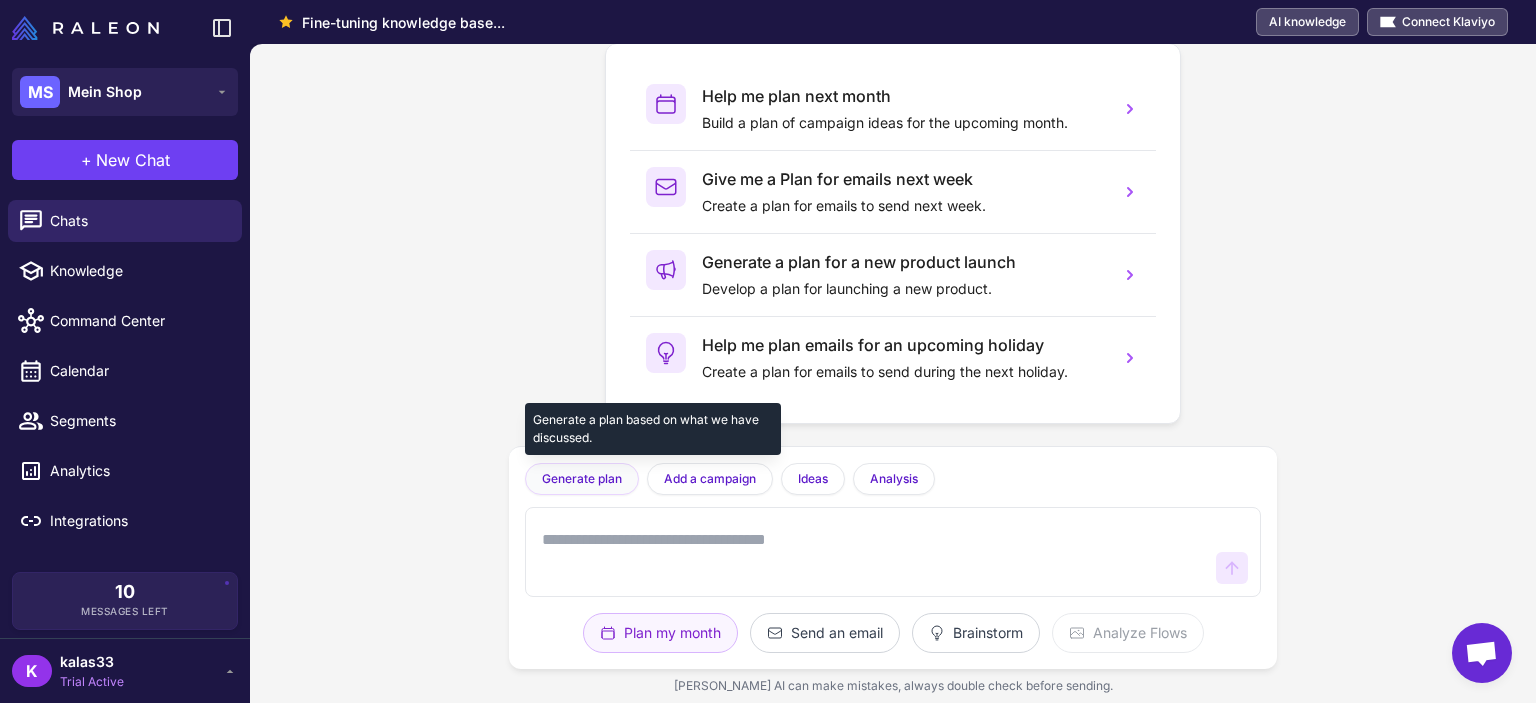 click on "Generate plan" at bounding box center (582, 479) 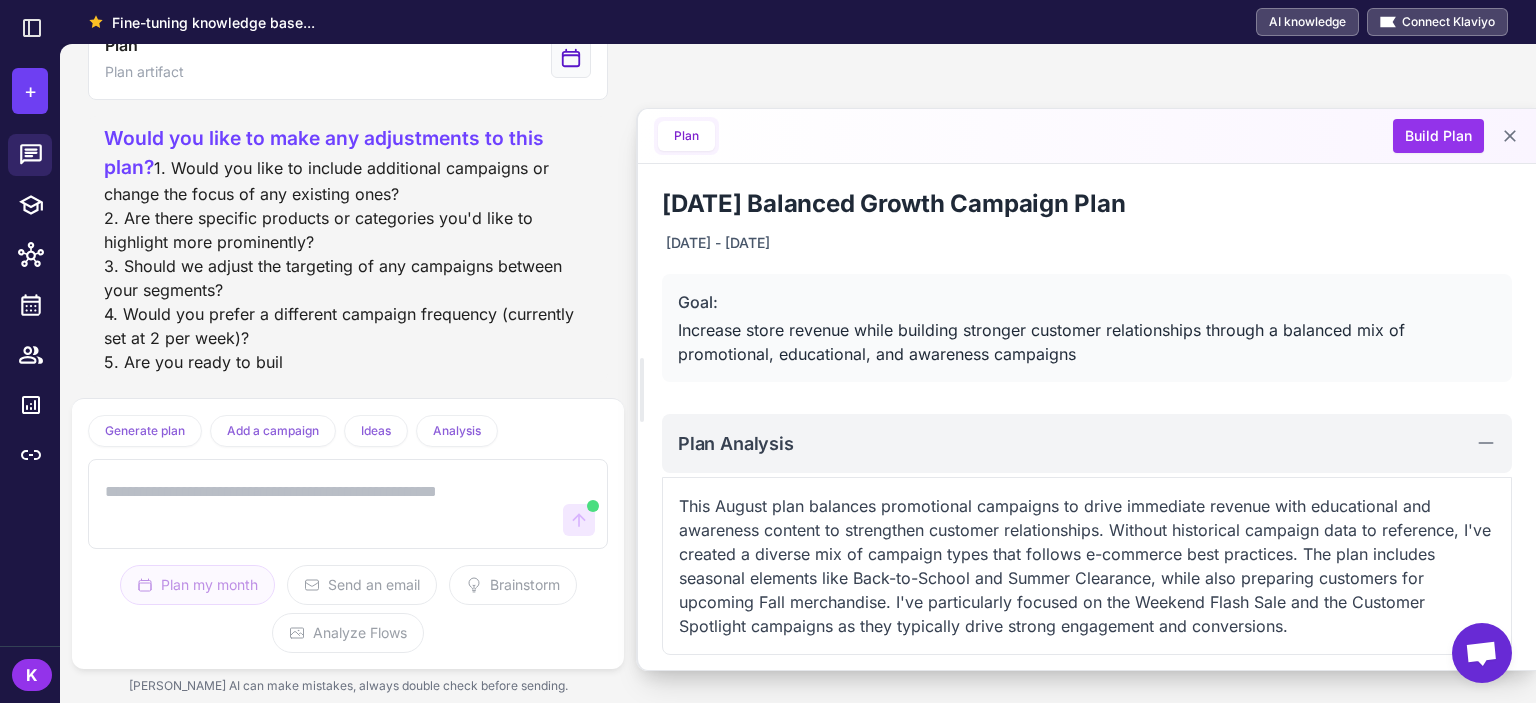 scroll, scrollTop: 1108, scrollLeft: 0, axis: vertical 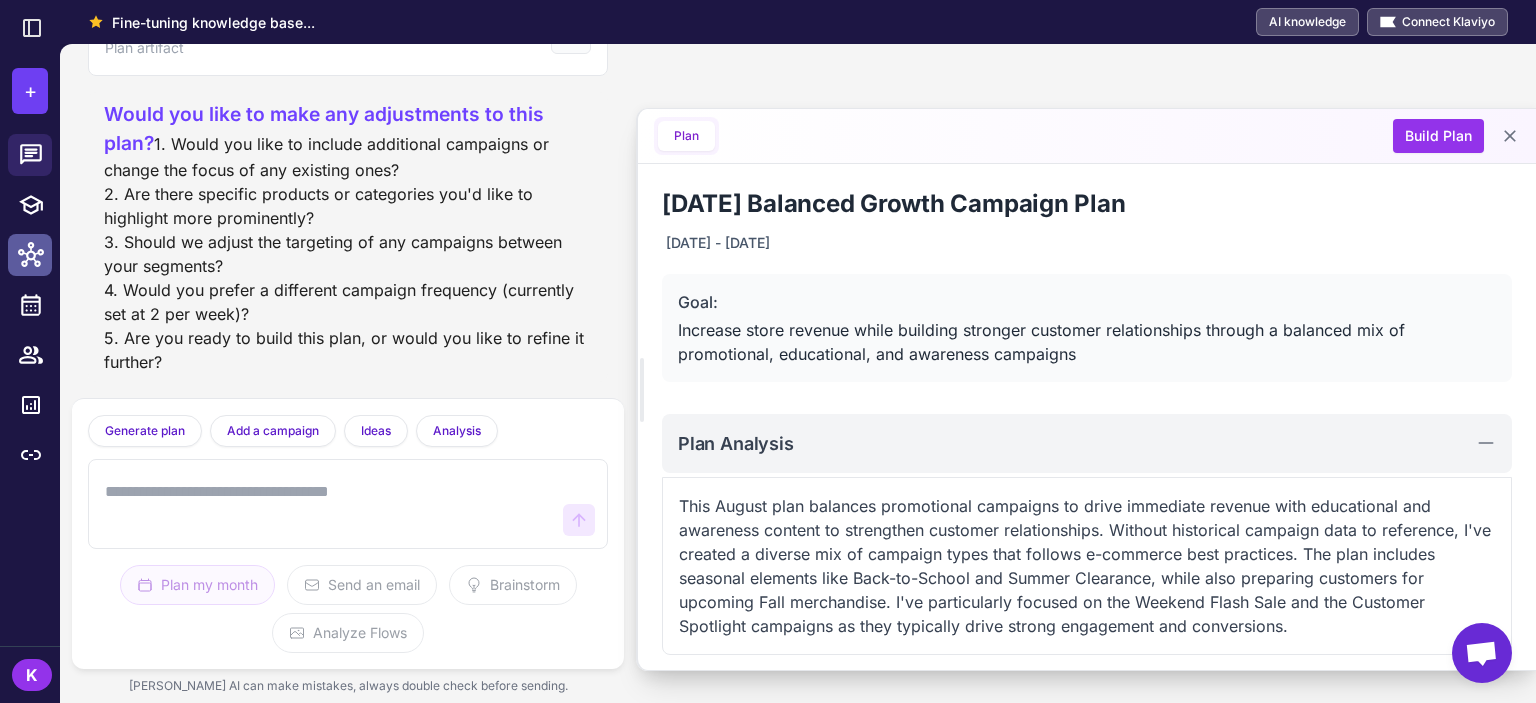 click 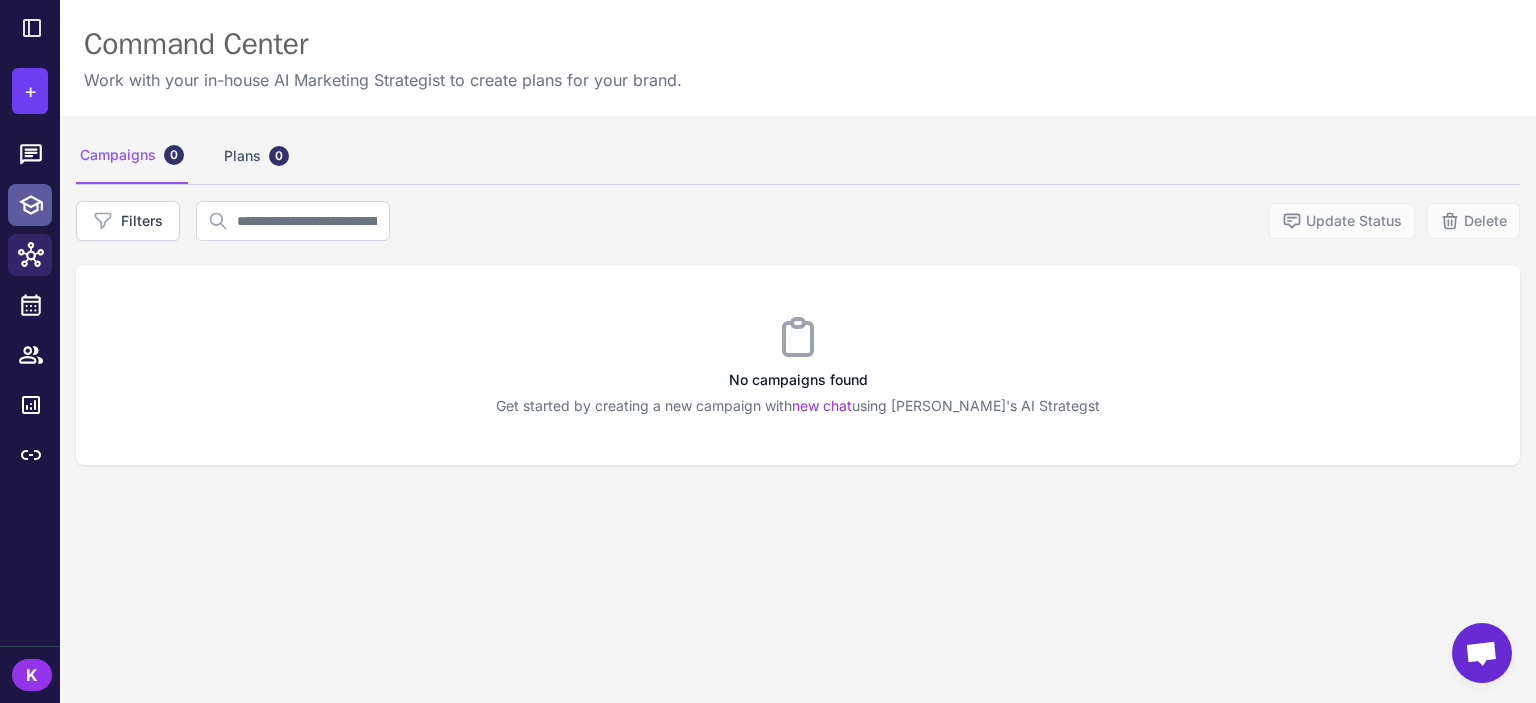 click 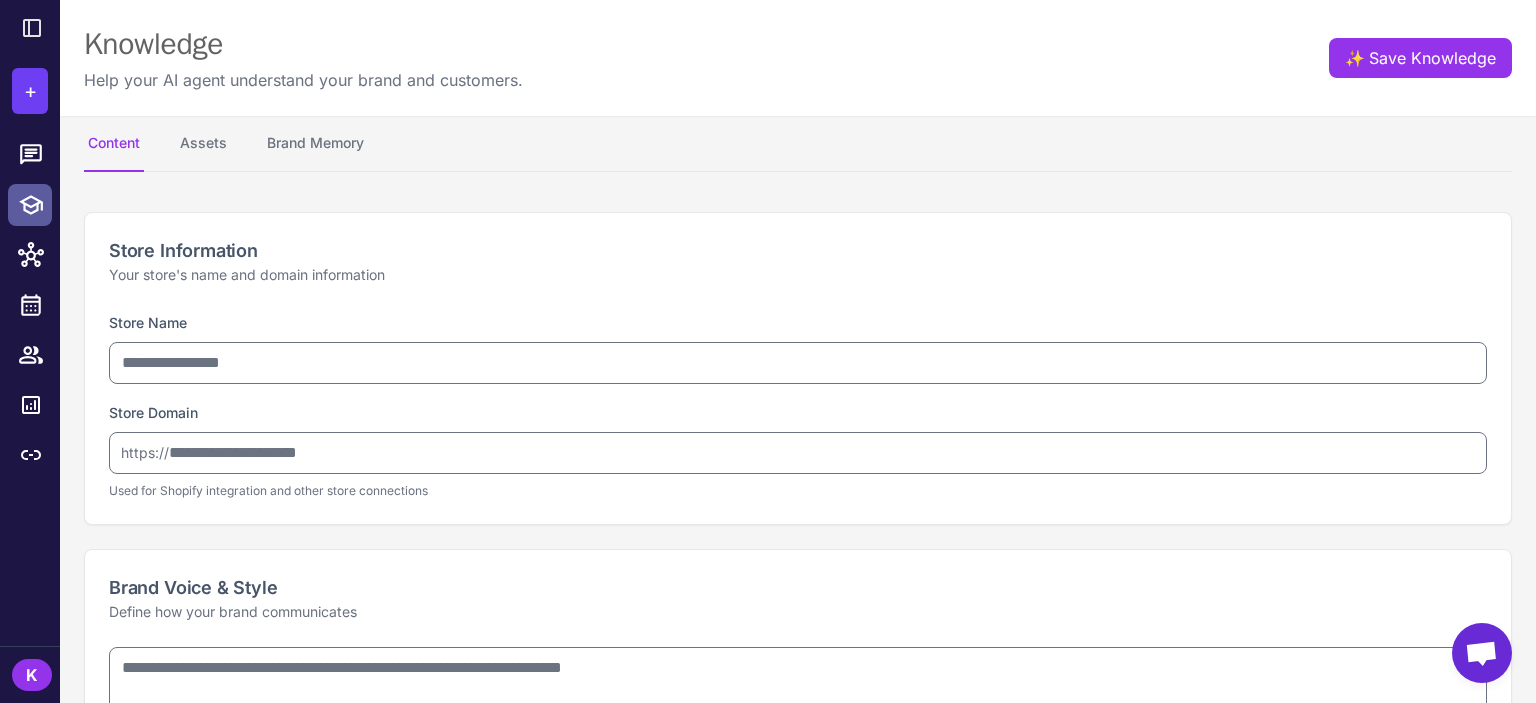 type on "*********" 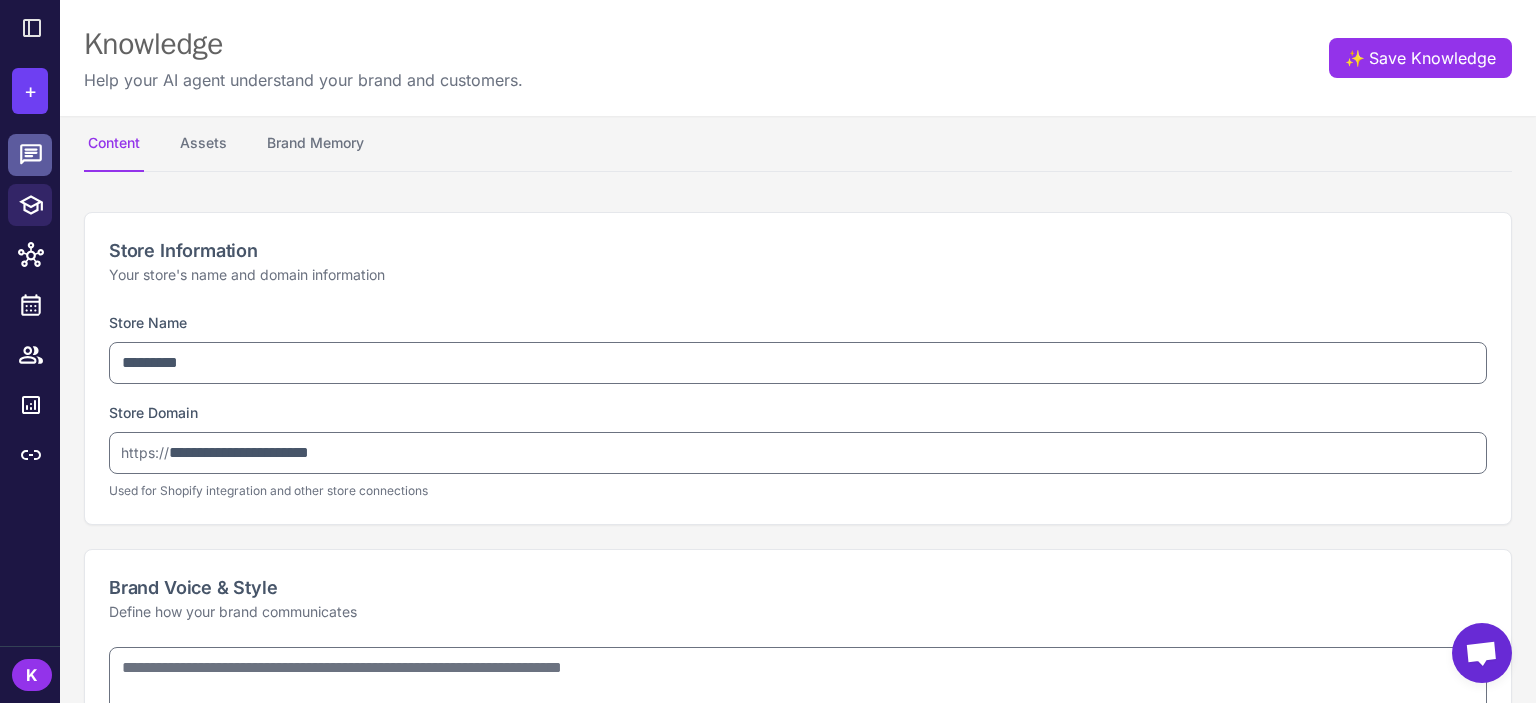 click 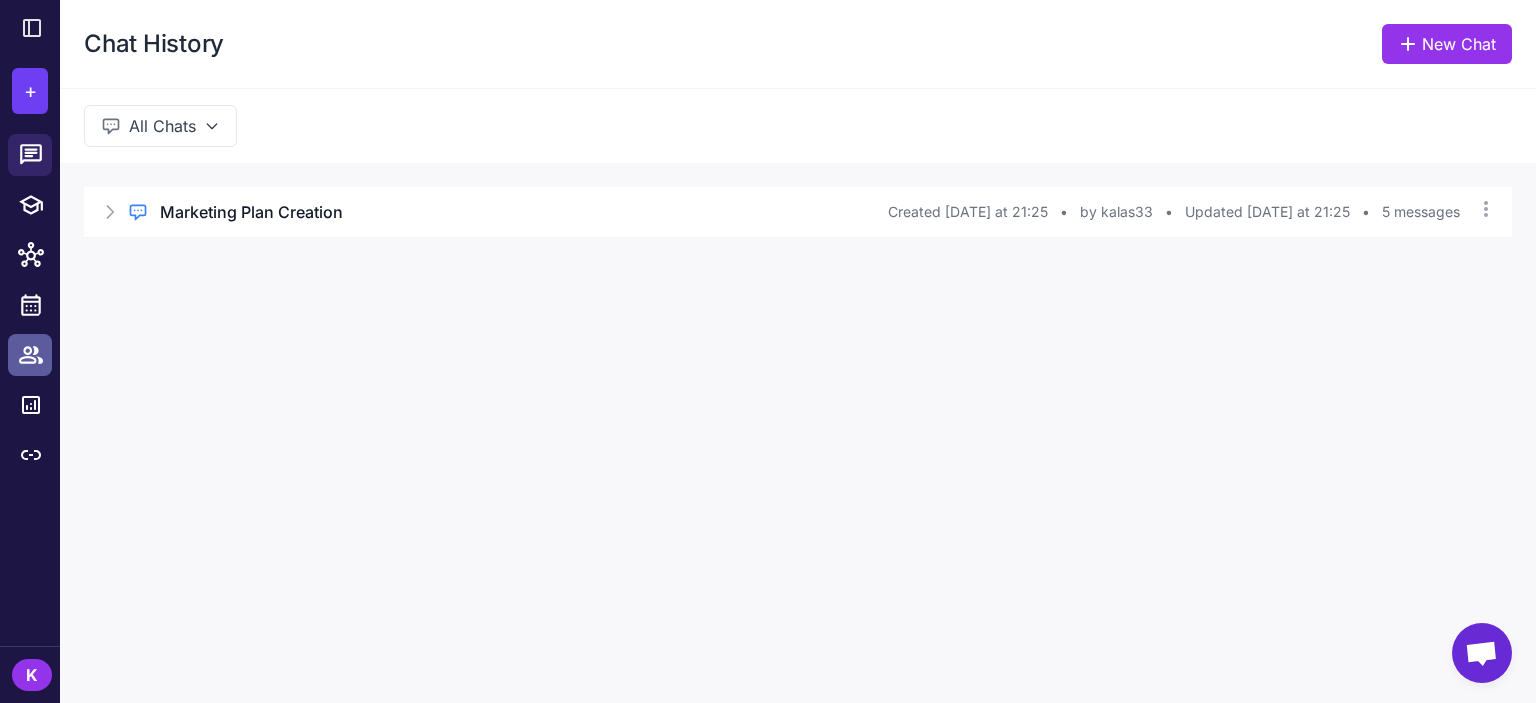 click 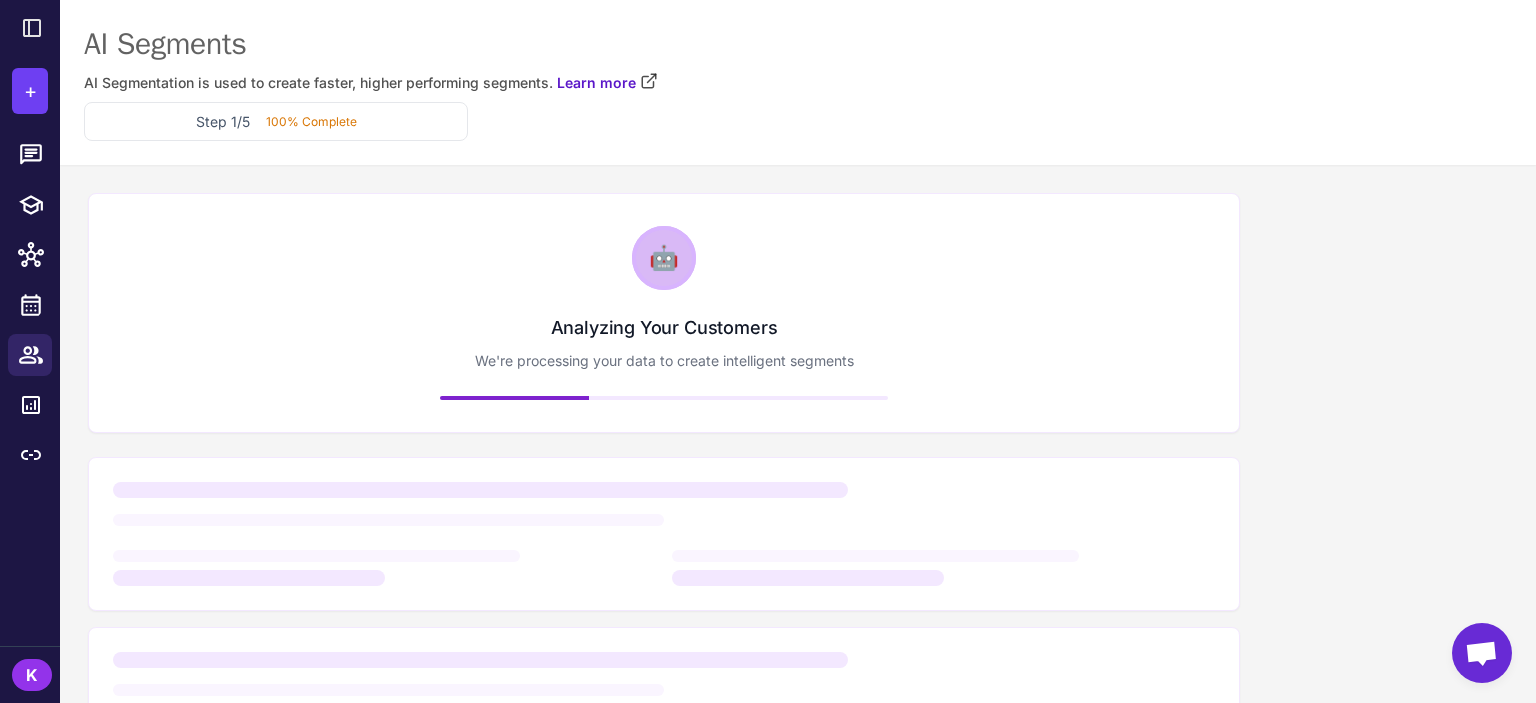 click 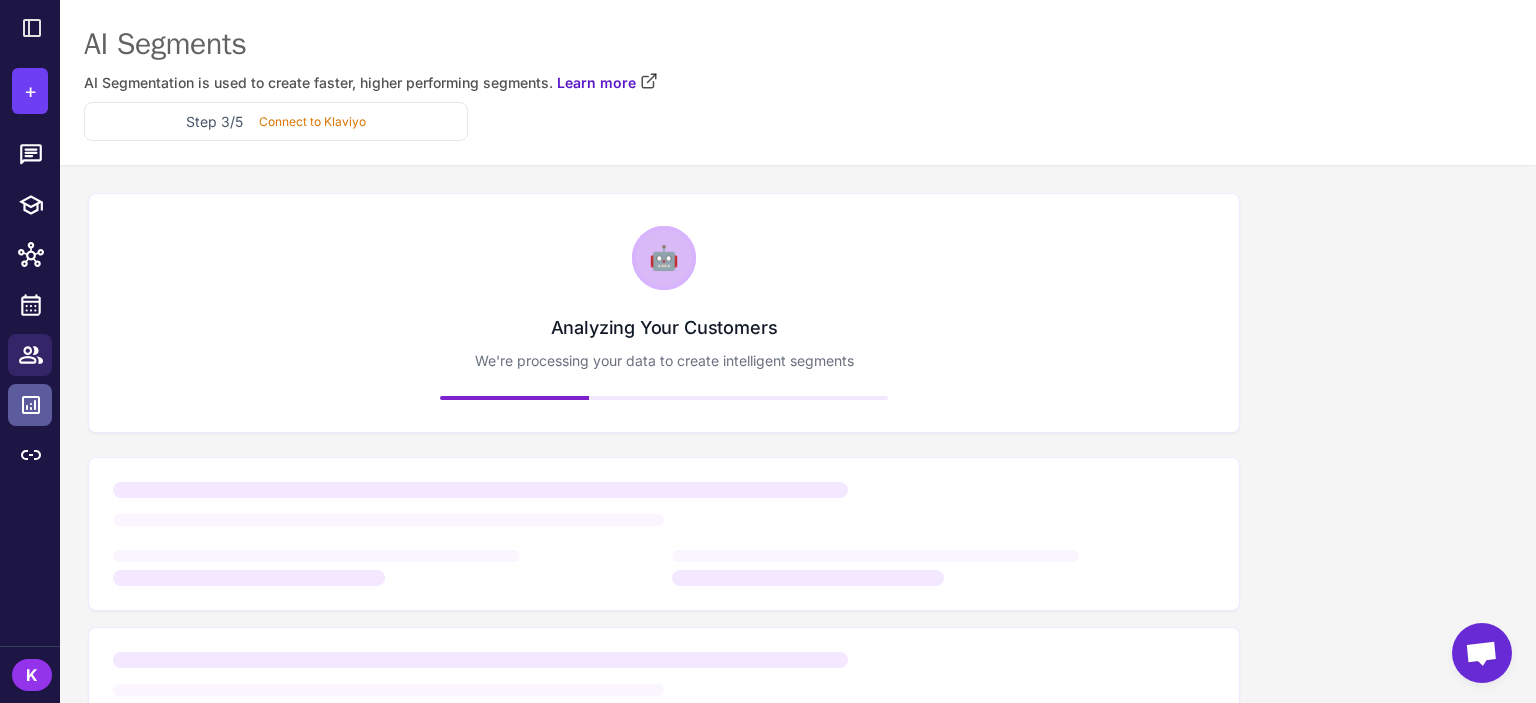 click 